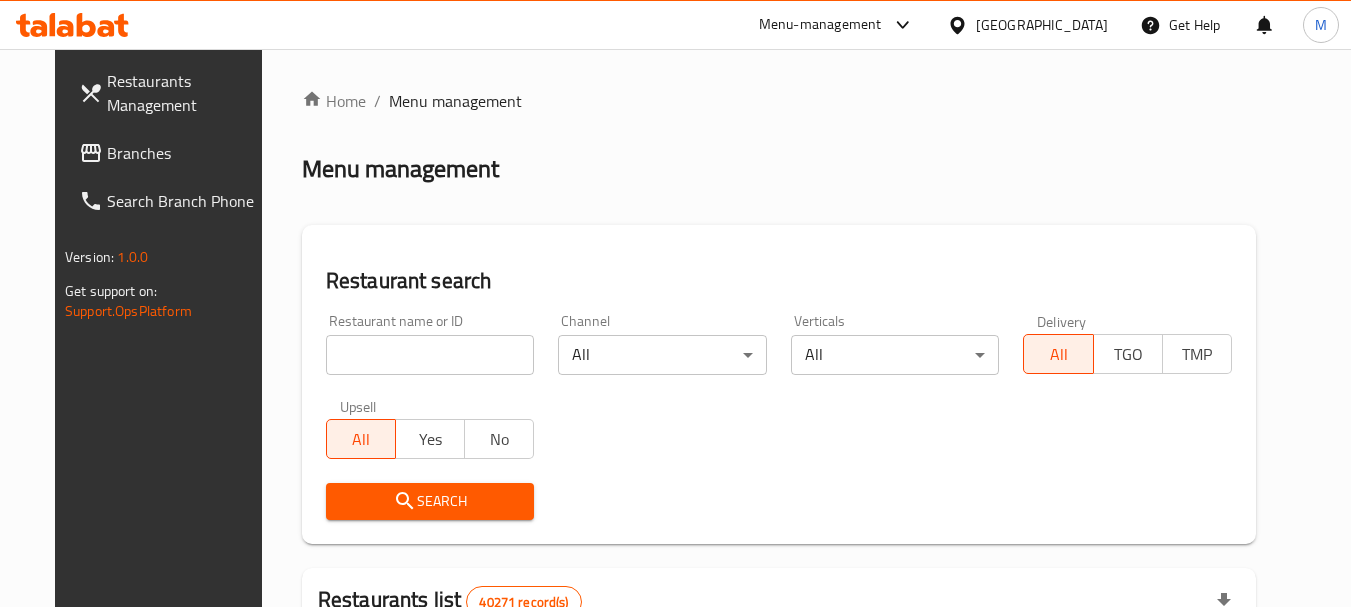 scroll, scrollTop: 0, scrollLeft: 0, axis: both 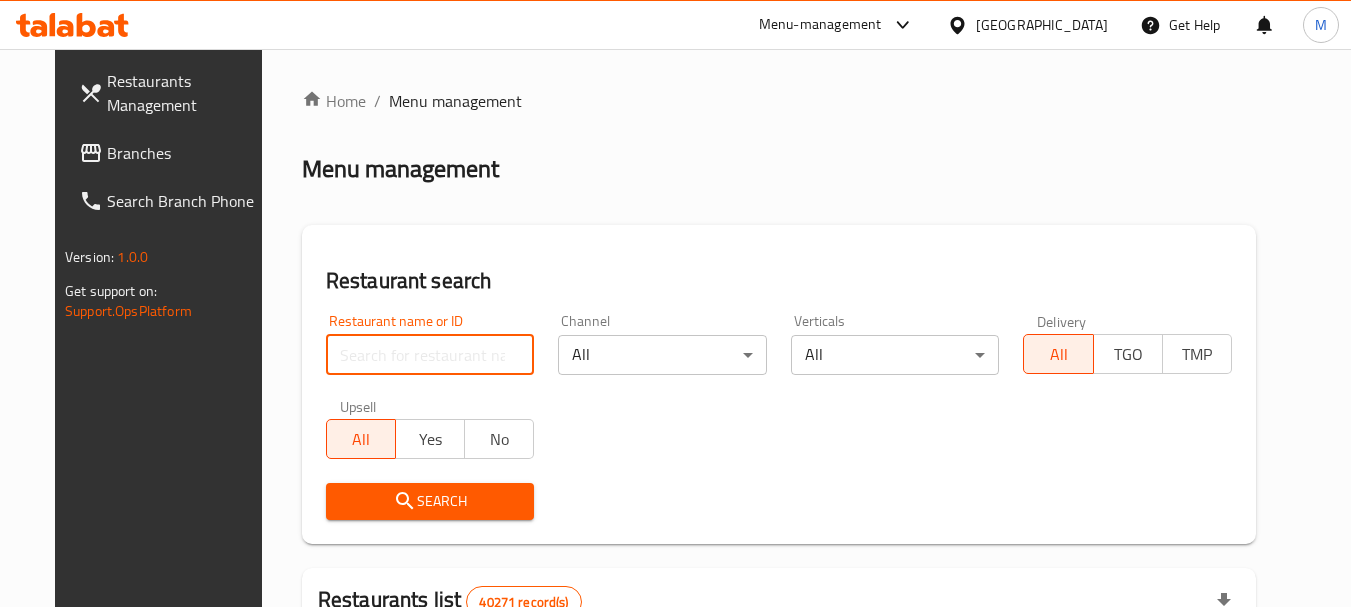 paste on "s Coffee House" 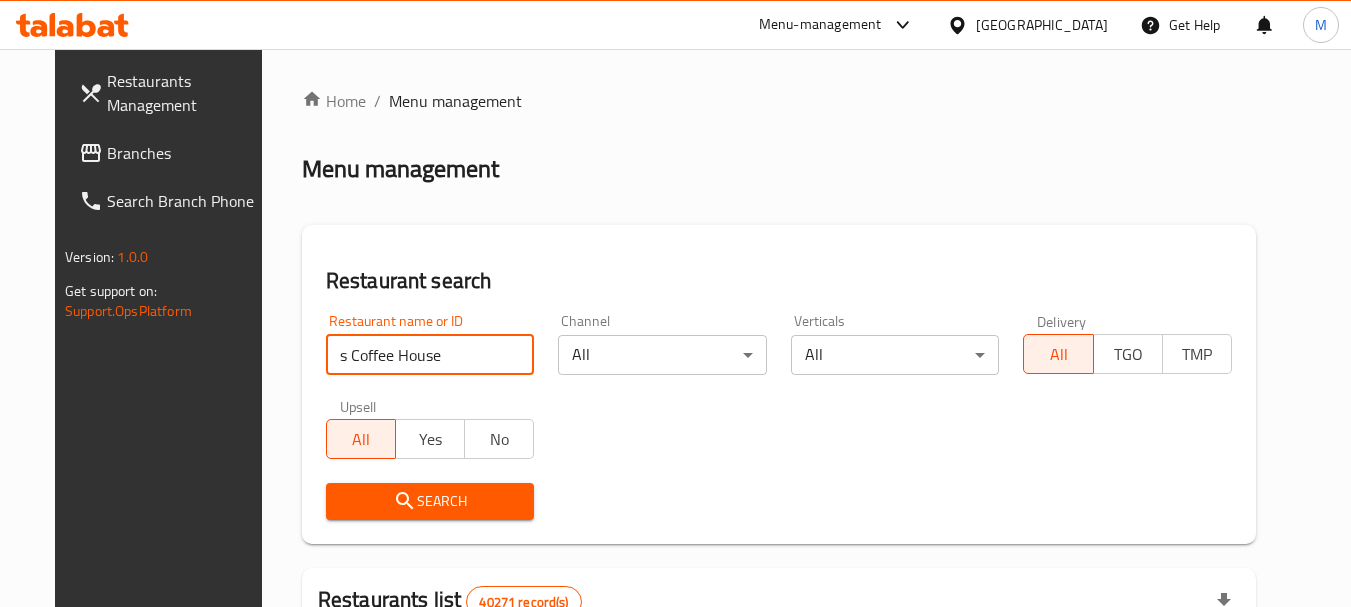 type on "s Coffee House" 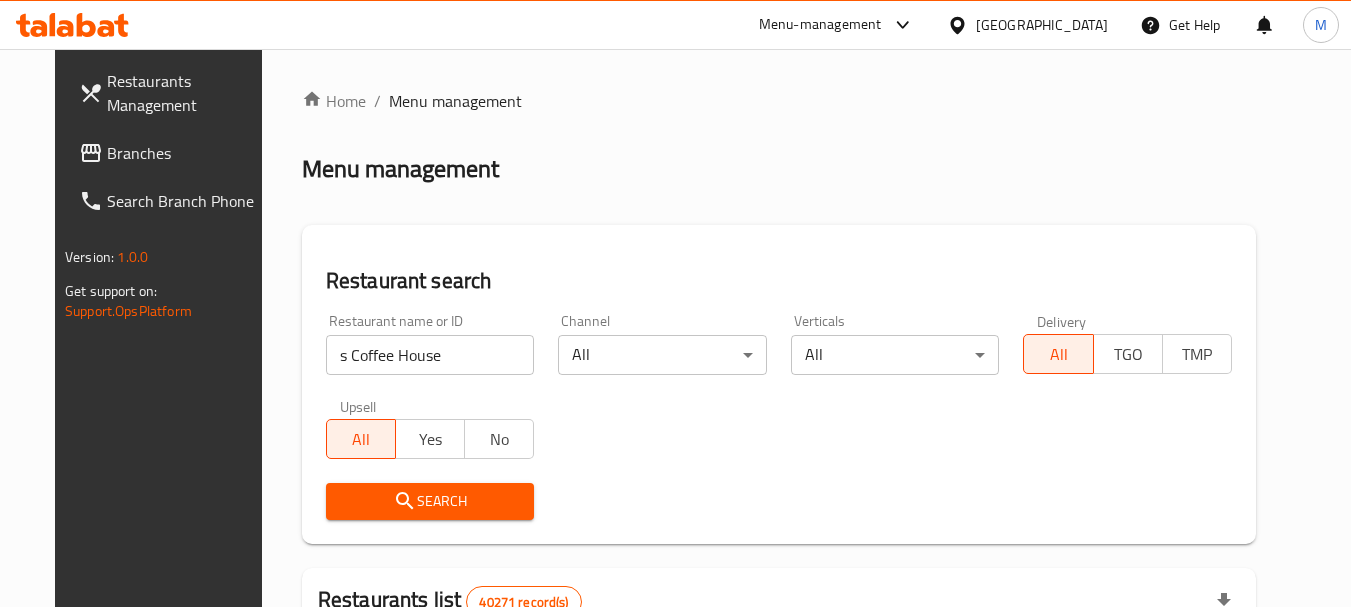click on "Search" at bounding box center [430, 501] 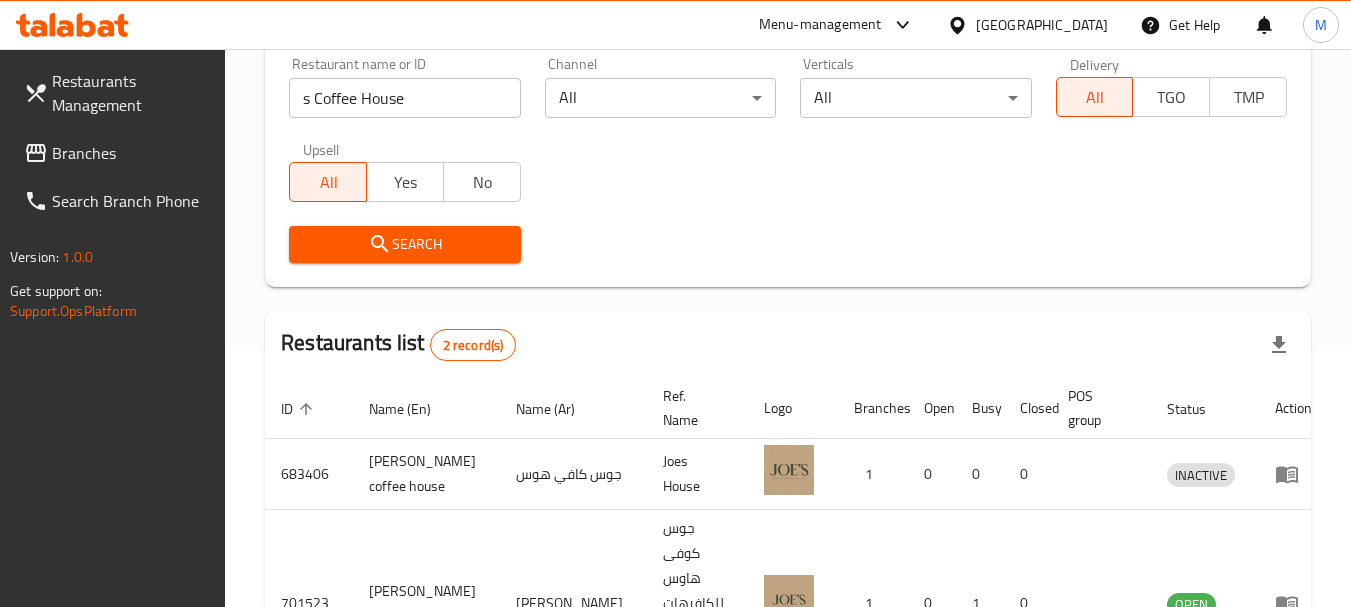 scroll, scrollTop: 356, scrollLeft: 0, axis: vertical 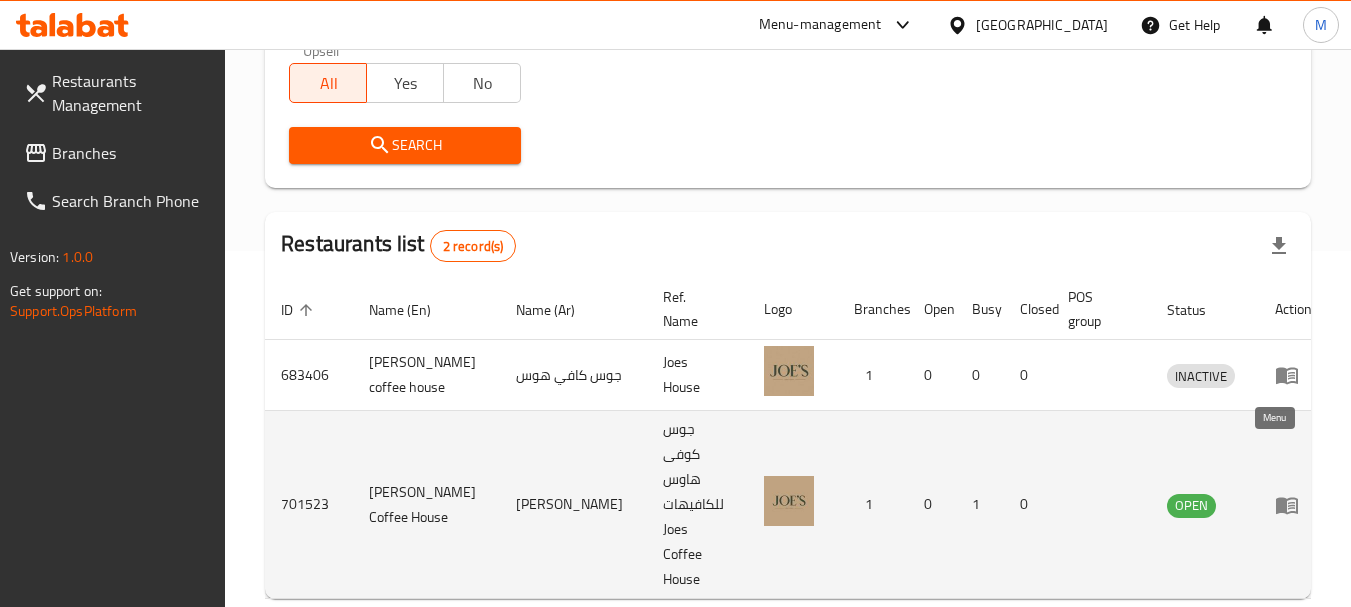 click 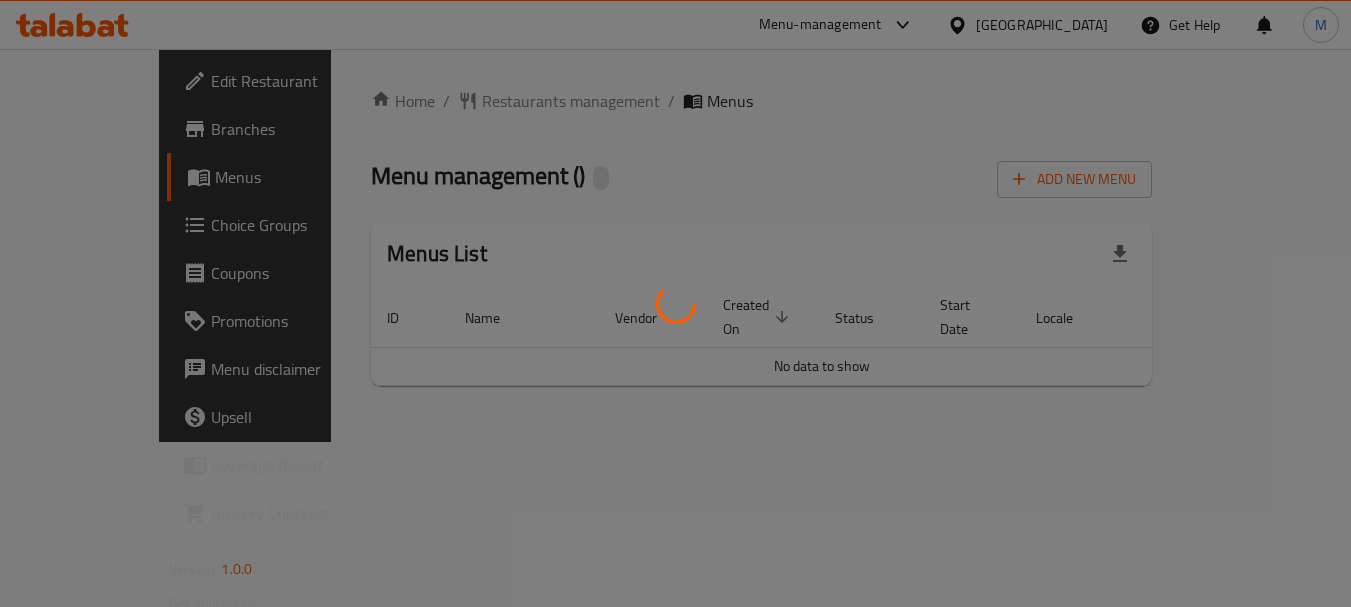 scroll, scrollTop: 0, scrollLeft: 0, axis: both 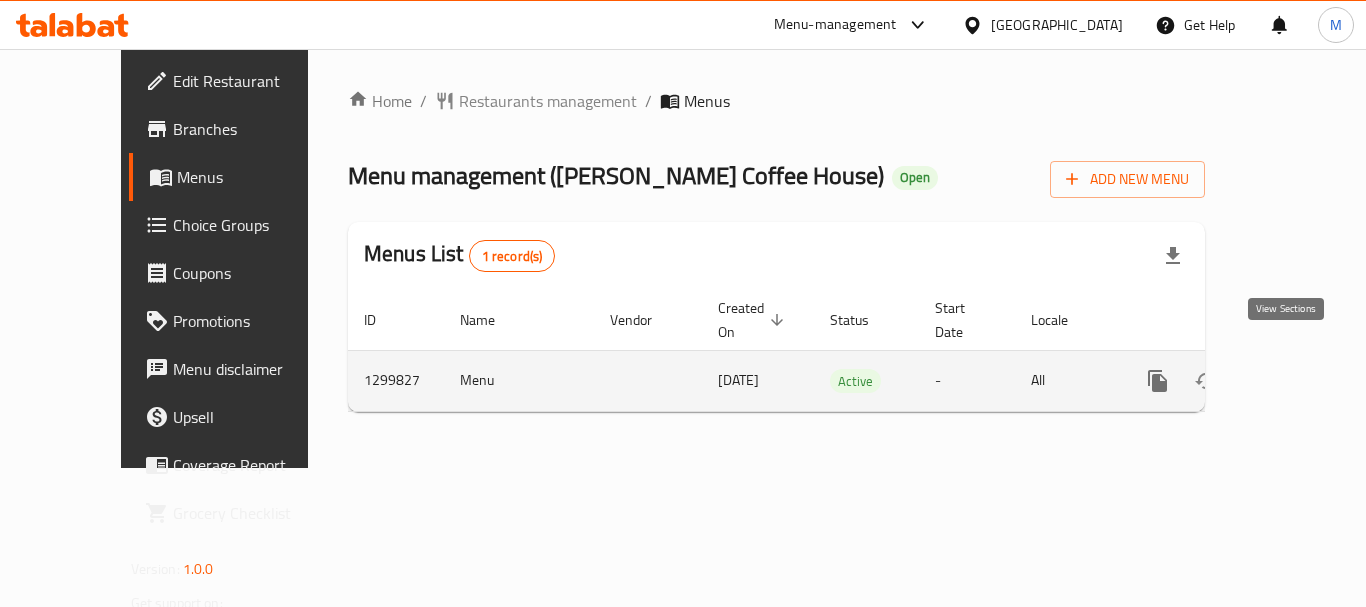 click 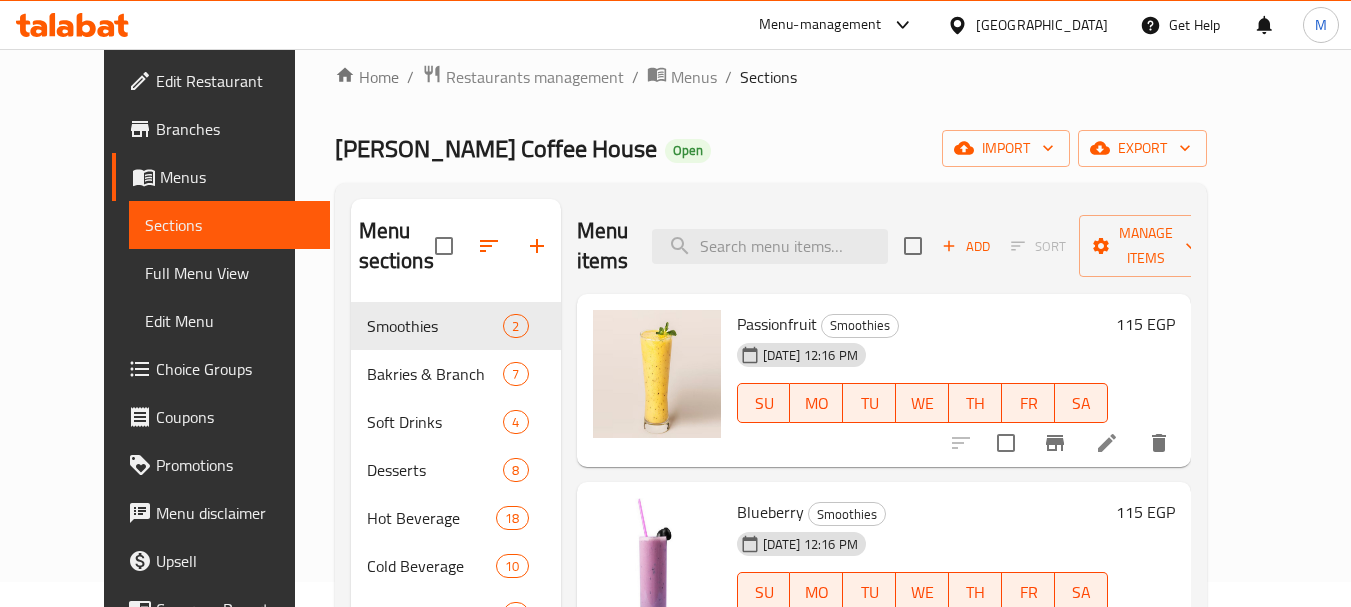 scroll, scrollTop: 0, scrollLeft: 0, axis: both 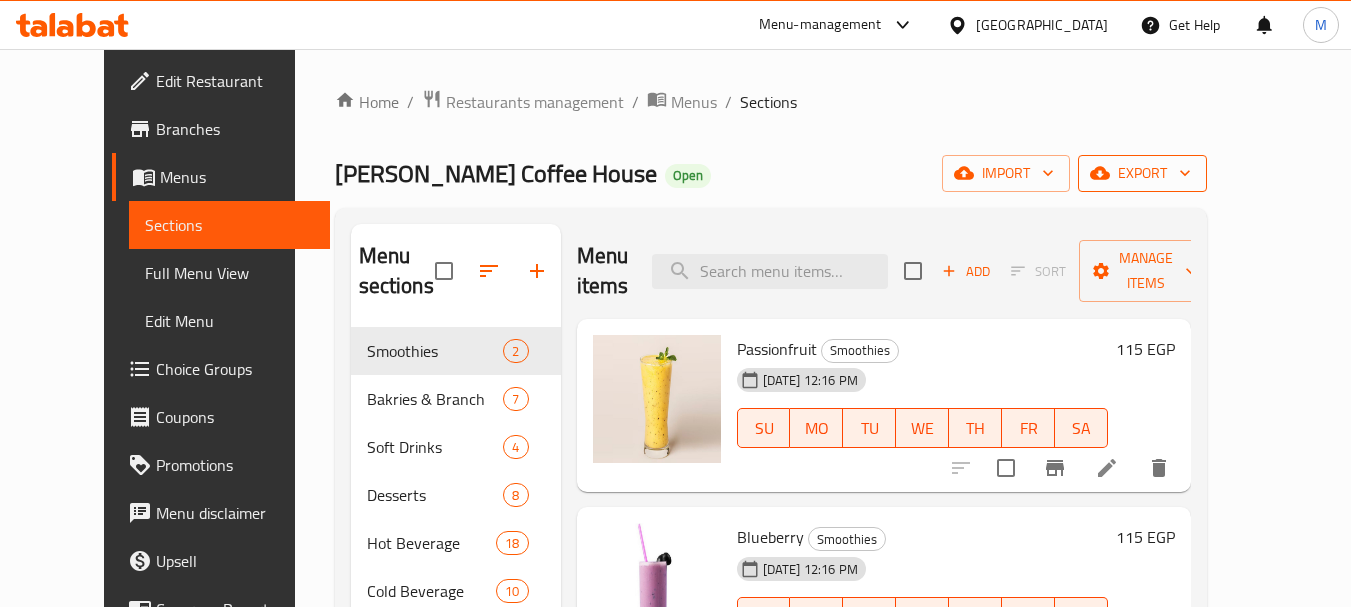 click on "export" at bounding box center (1142, 173) 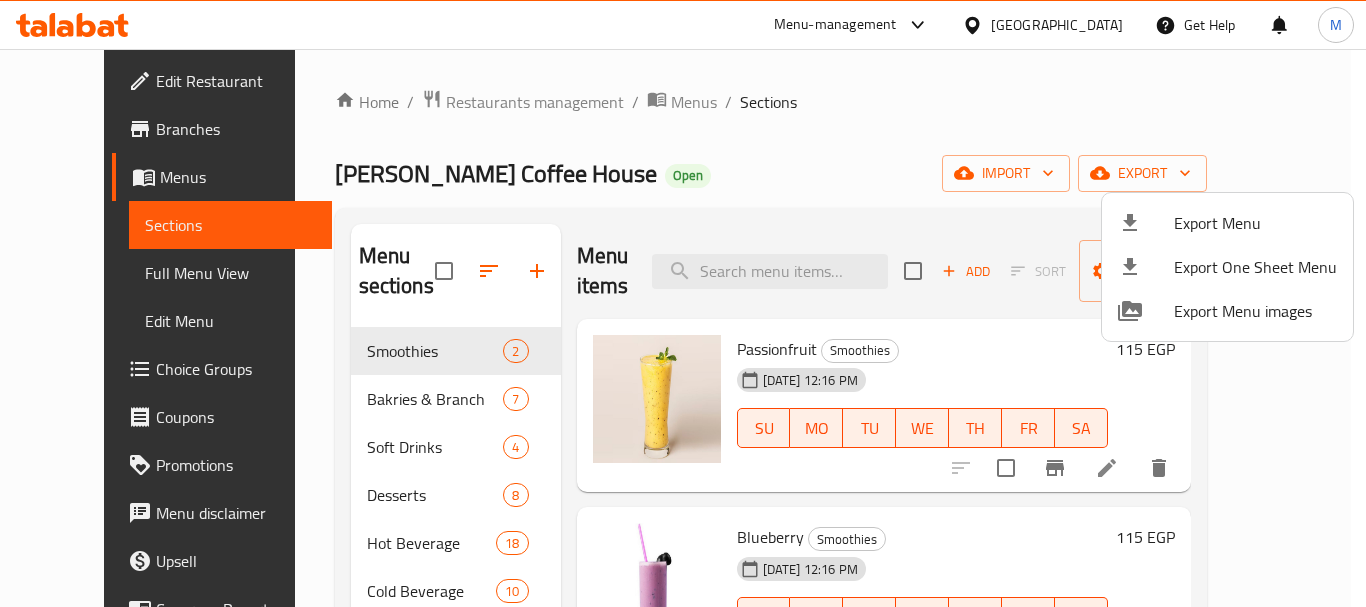 click on "Export Menu" at bounding box center [1255, 223] 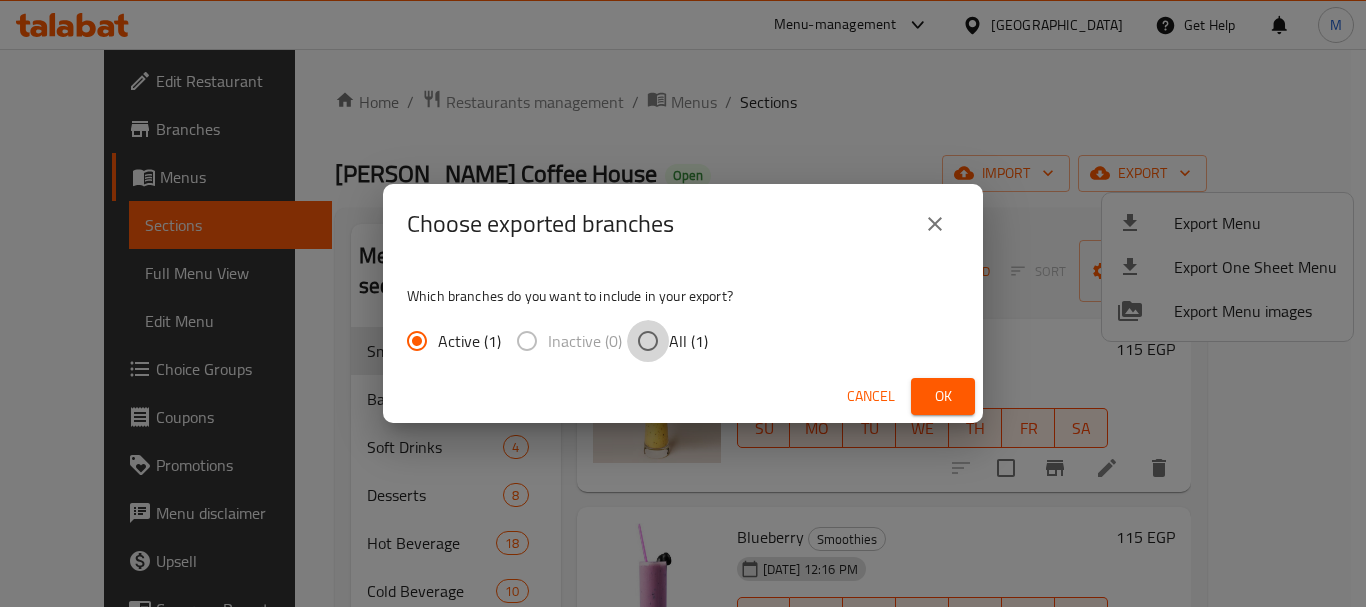 click on "All (1)" at bounding box center (648, 341) 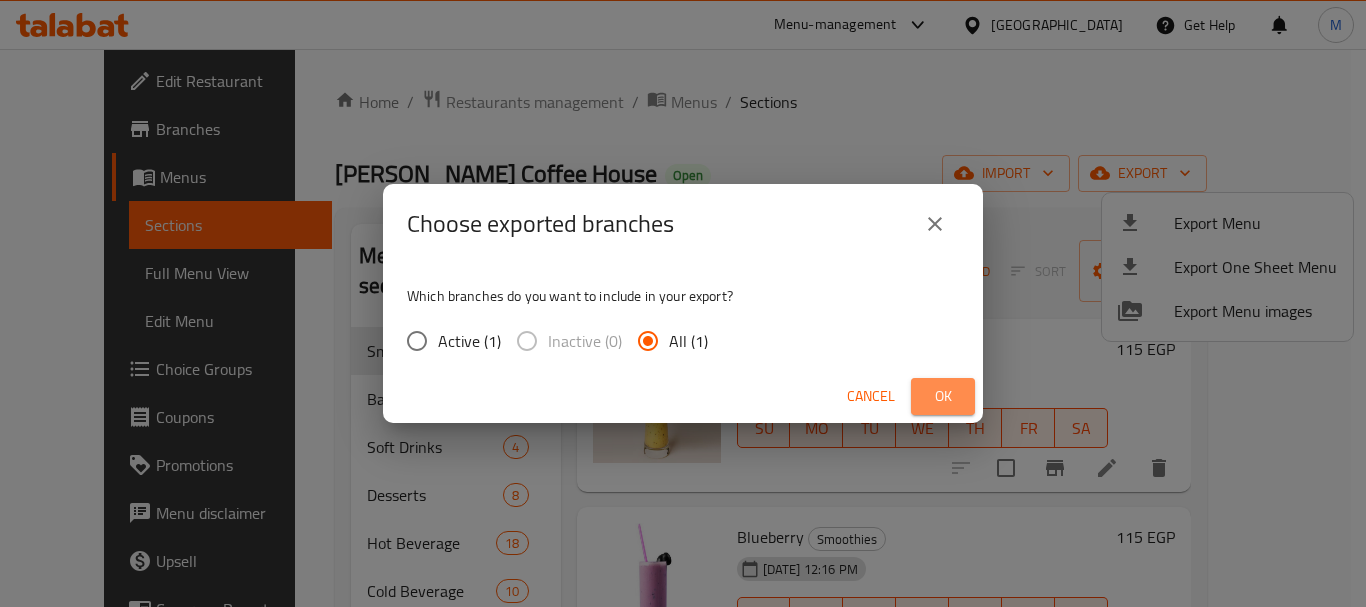 click on "Ok" at bounding box center [943, 396] 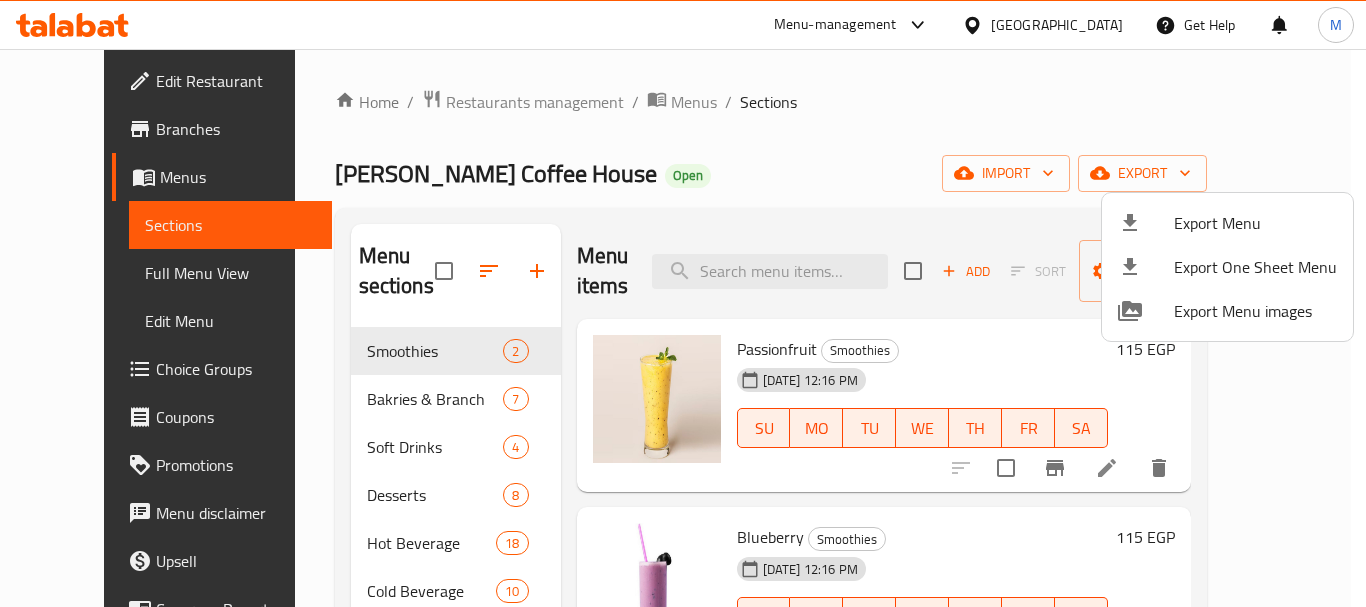 click at bounding box center [683, 303] 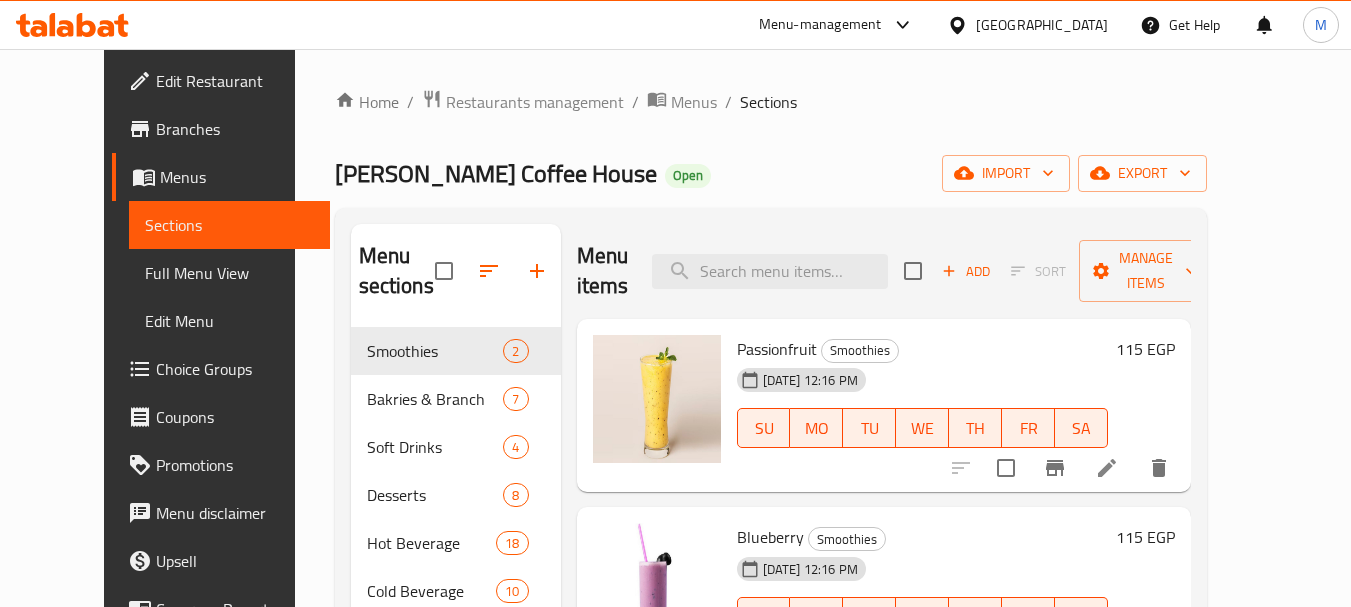 click on "Full Menu View" at bounding box center (229, 273) 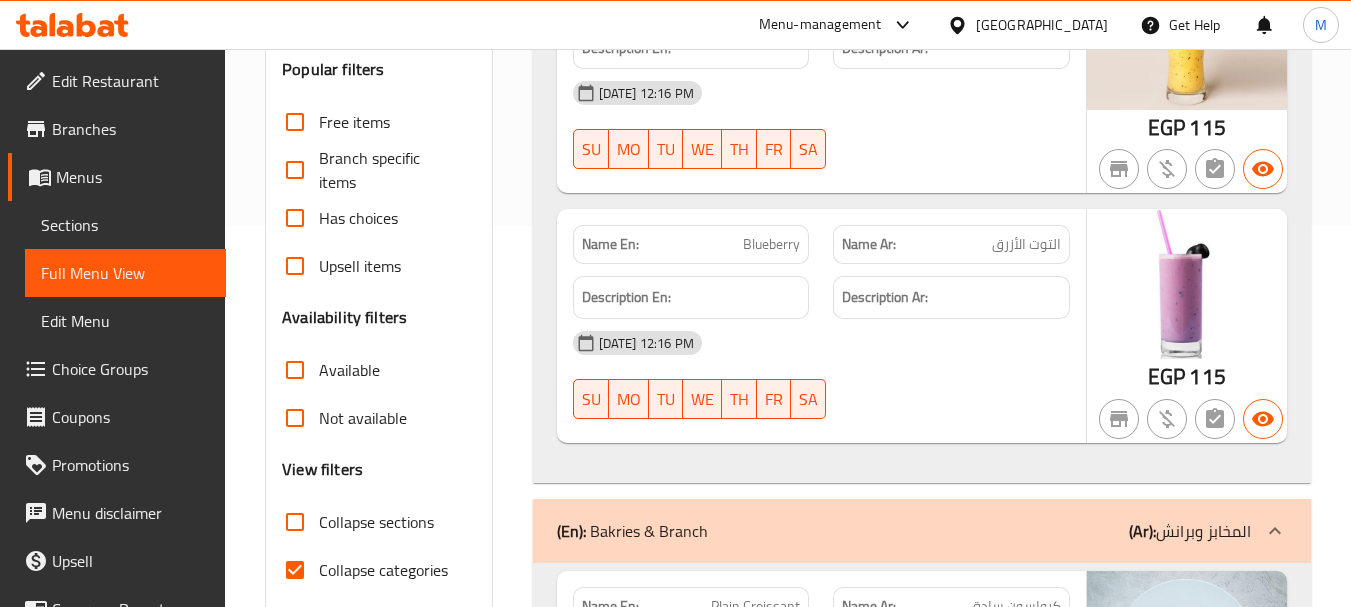 scroll, scrollTop: 600, scrollLeft: 0, axis: vertical 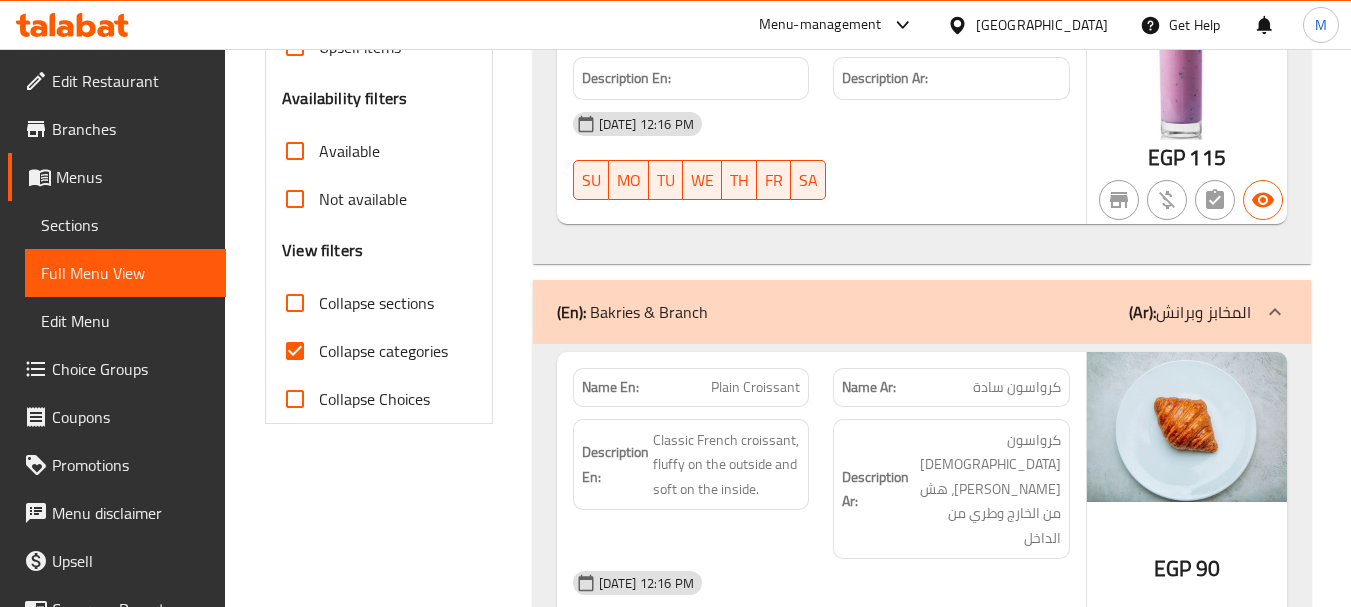 click on "Collapse categories" at bounding box center (383, 351) 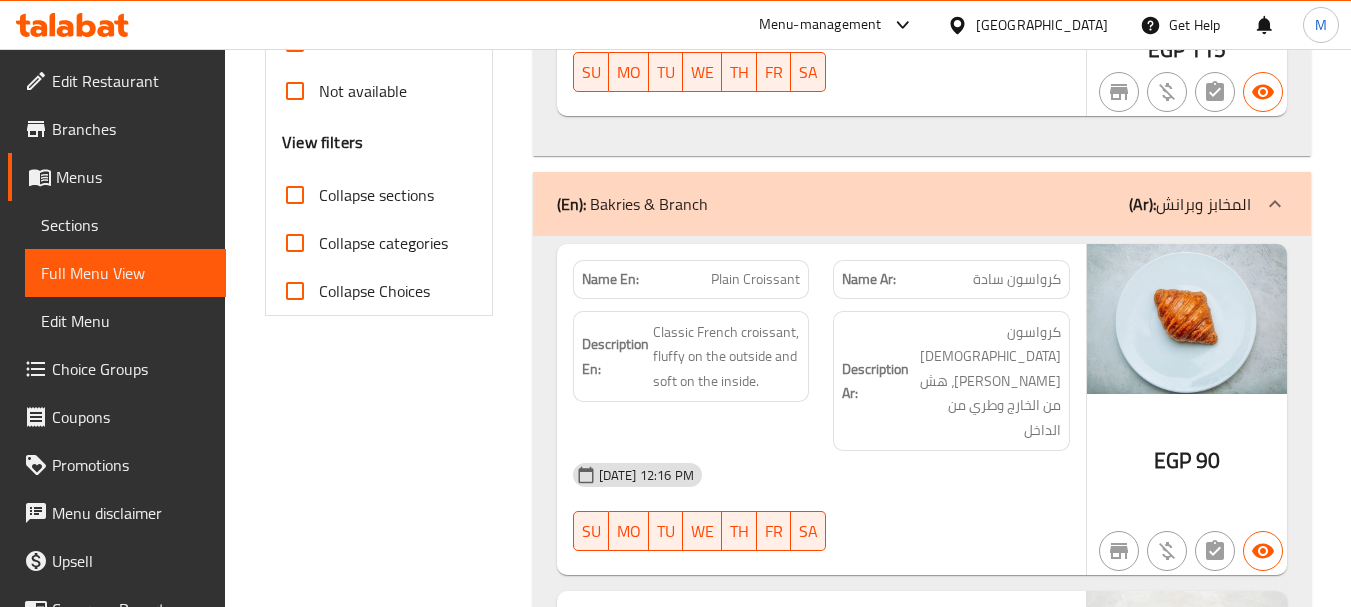 scroll, scrollTop: 8, scrollLeft: 0, axis: vertical 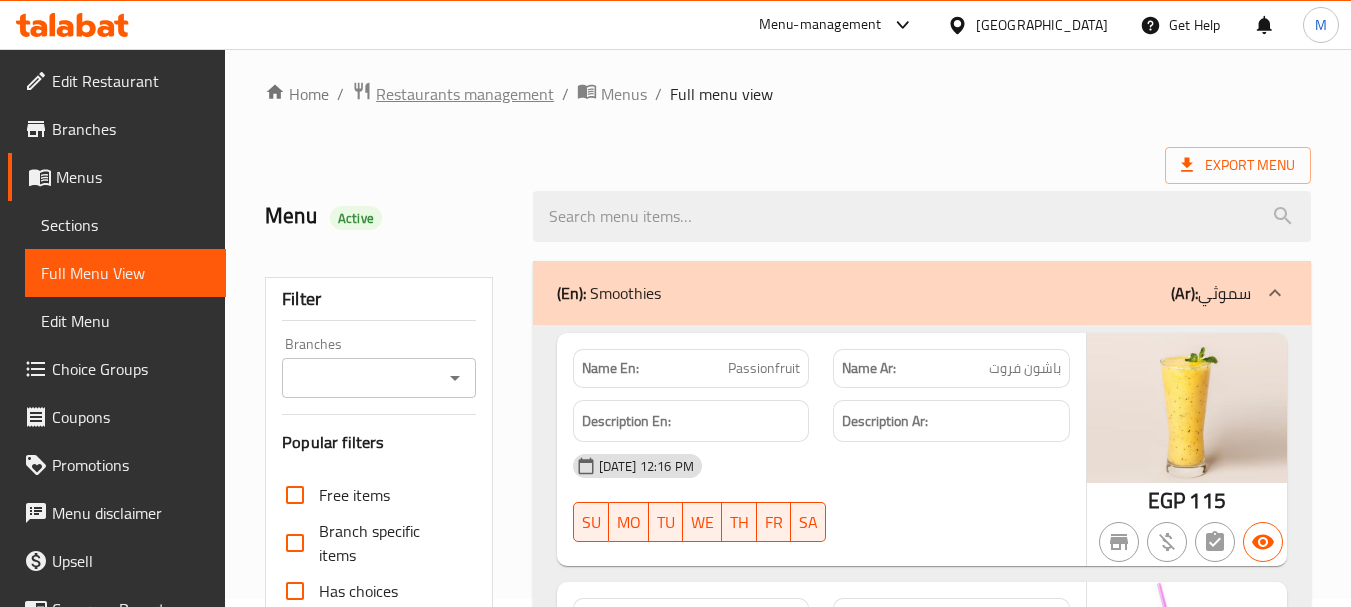 click on "Restaurants management" at bounding box center [465, 94] 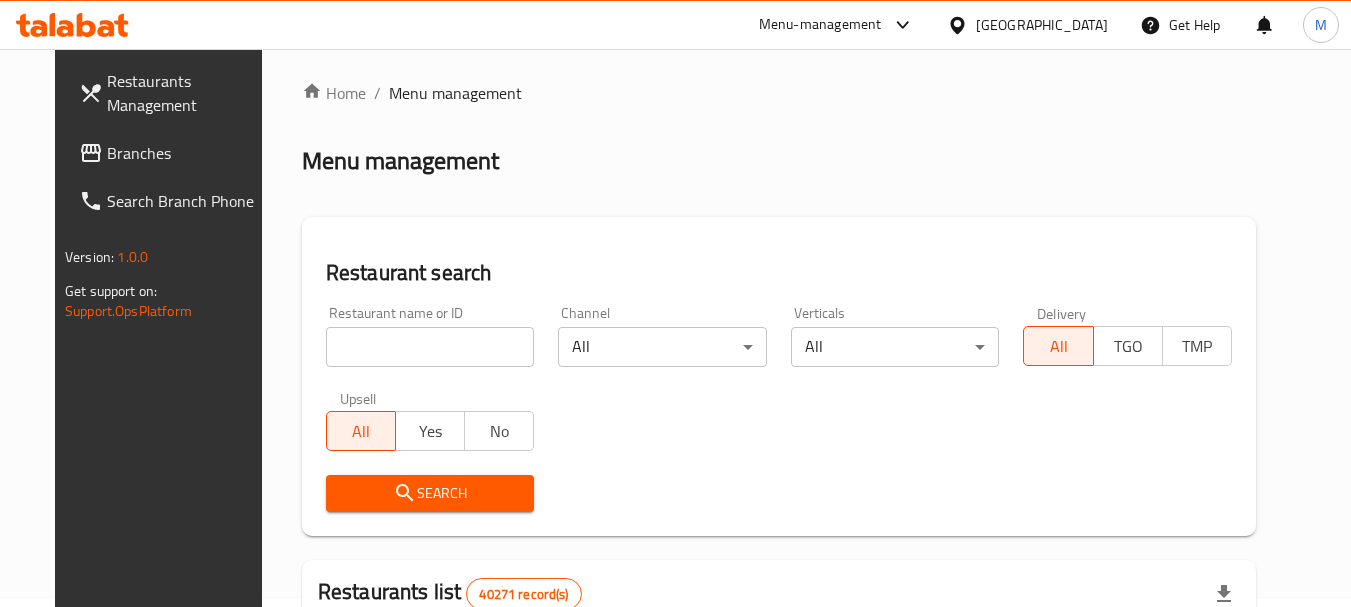 click 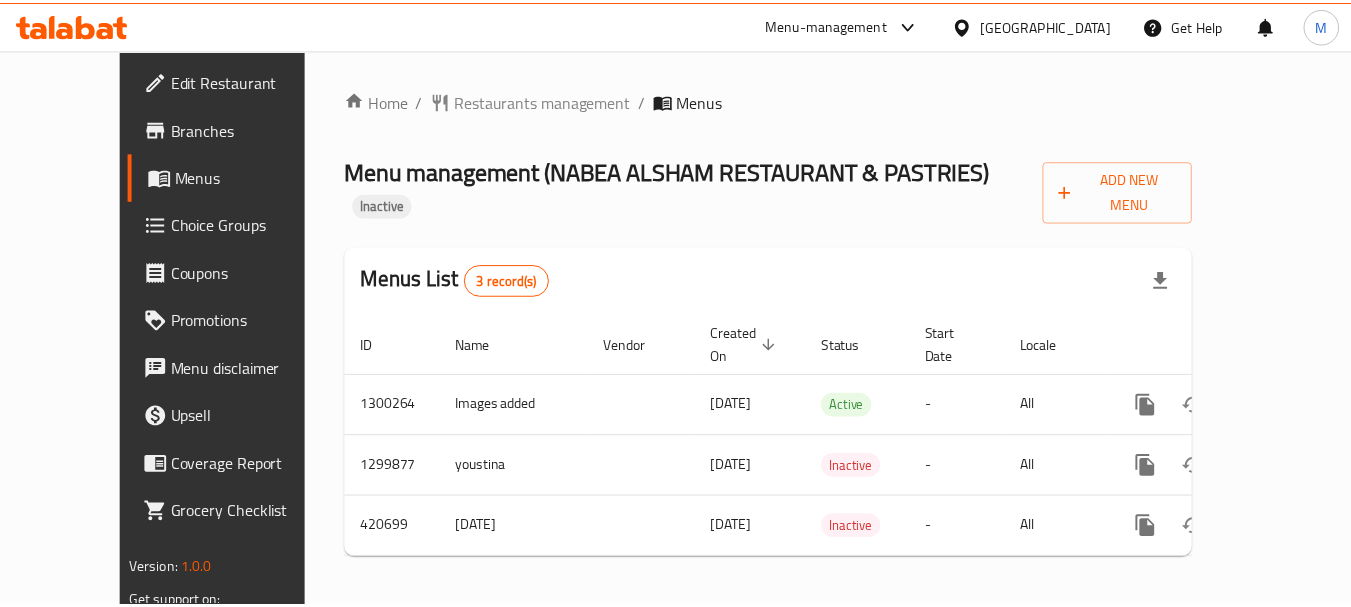 scroll, scrollTop: 0, scrollLeft: 0, axis: both 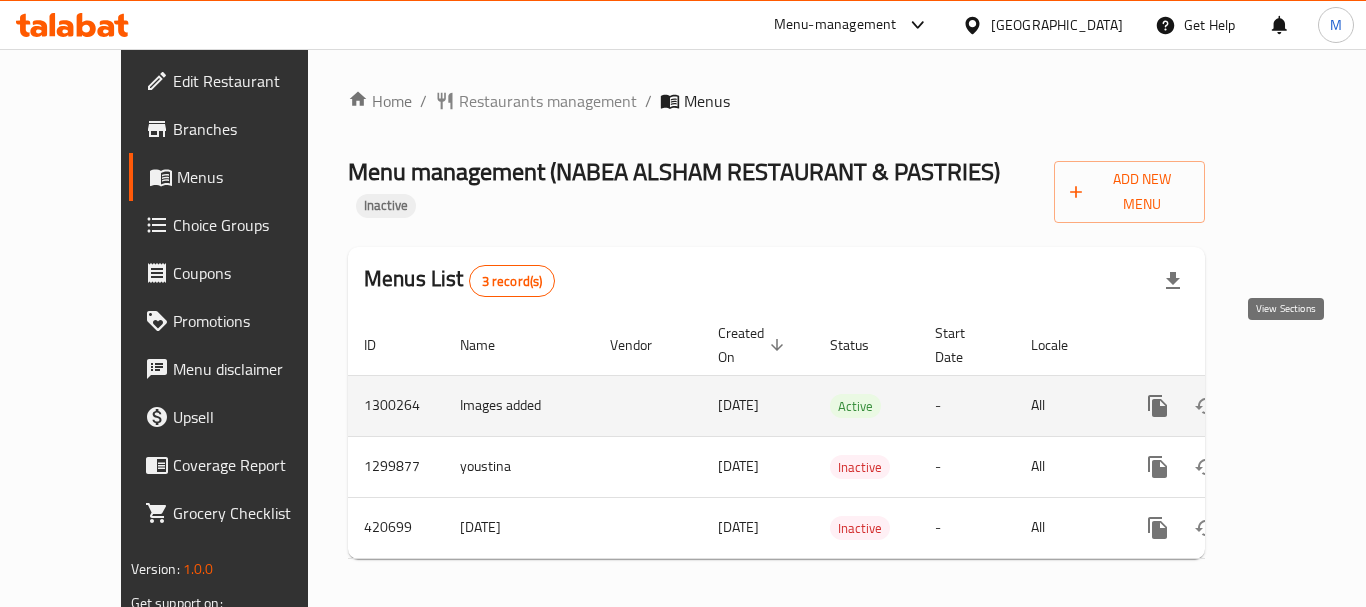 click at bounding box center (1302, 406) 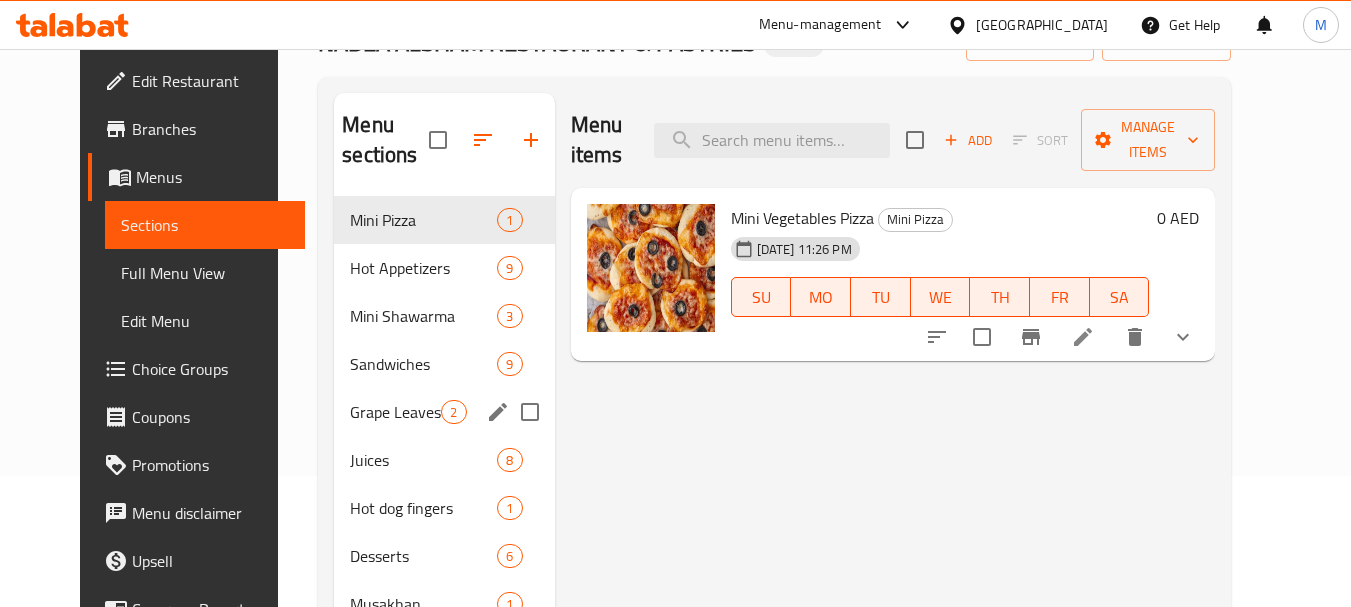 scroll, scrollTop: 200, scrollLeft: 0, axis: vertical 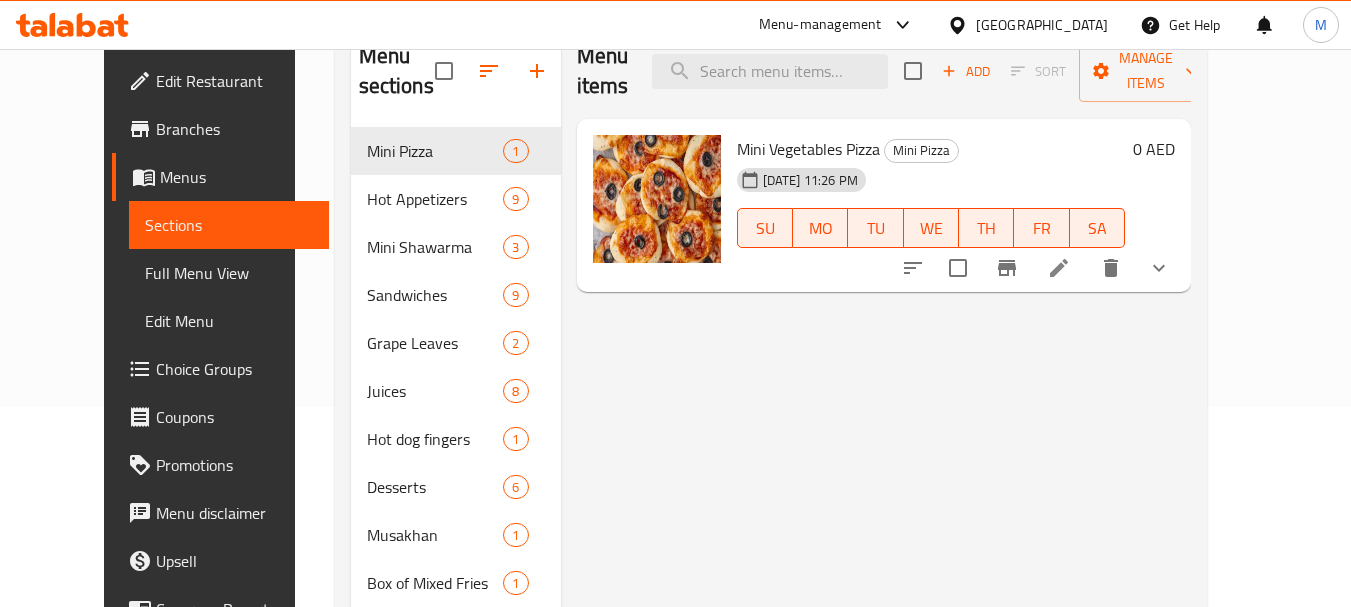 click on "Full Menu View" at bounding box center [229, 273] 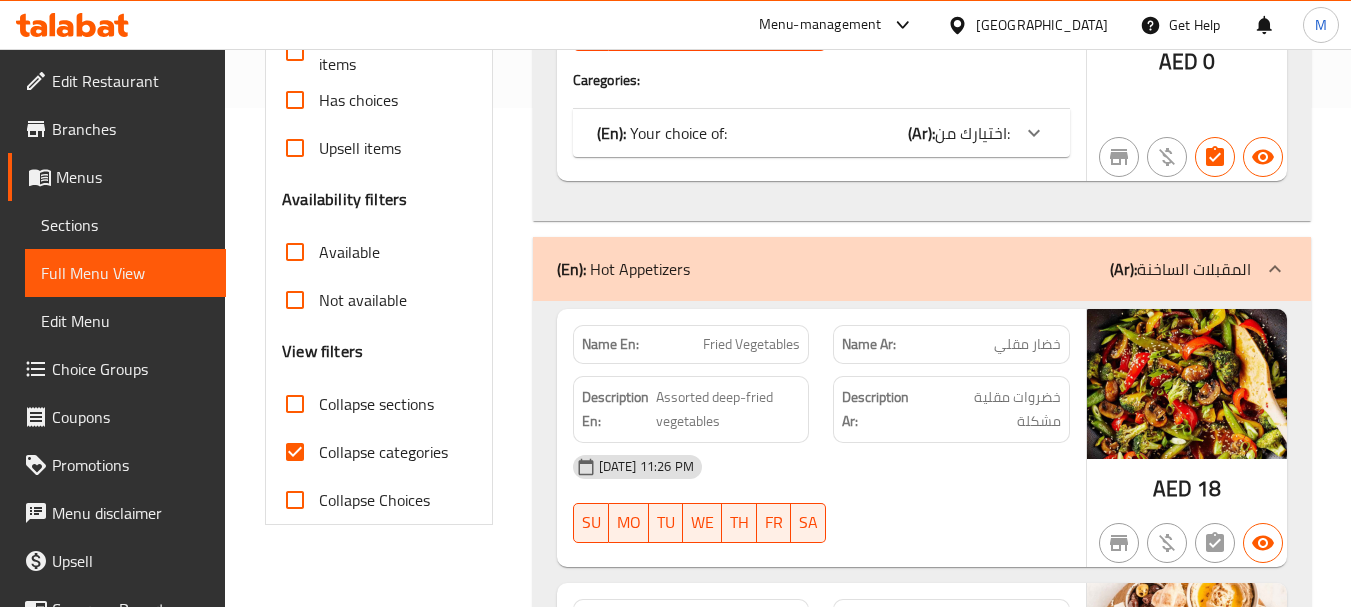 scroll, scrollTop: 500, scrollLeft: 0, axis: vertical 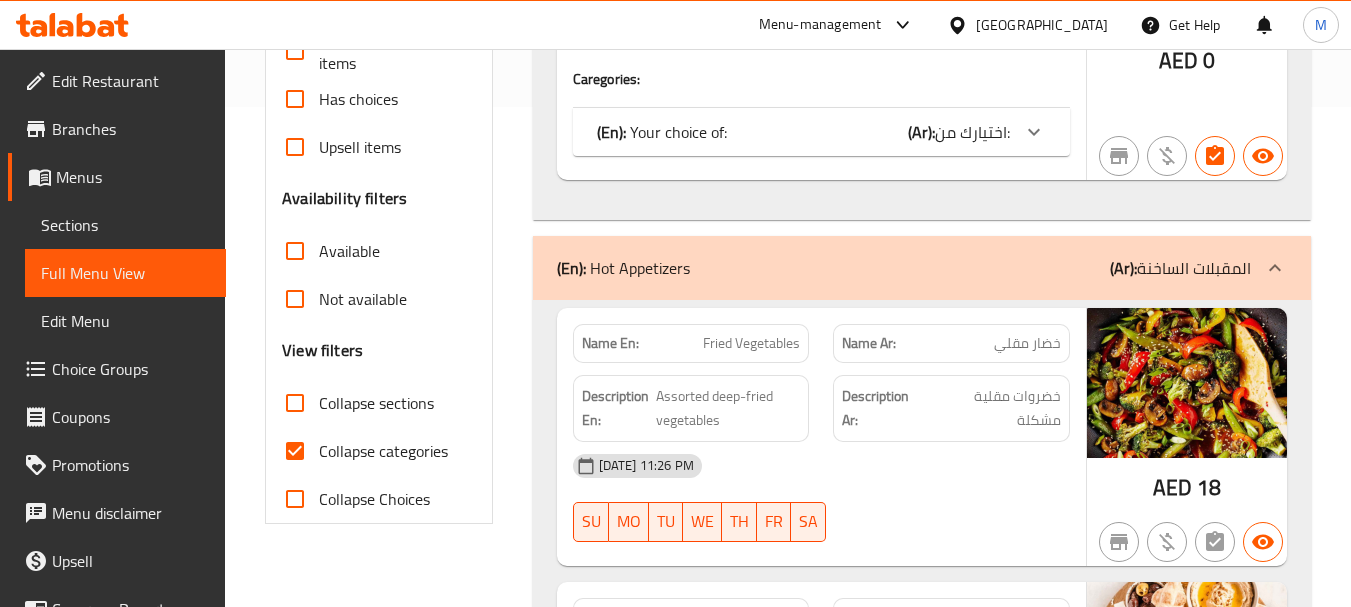 drag, startPoint x: 390, startPoint y: 457, endPoint x: 395, endPoint y: 448, distance: 10.29563 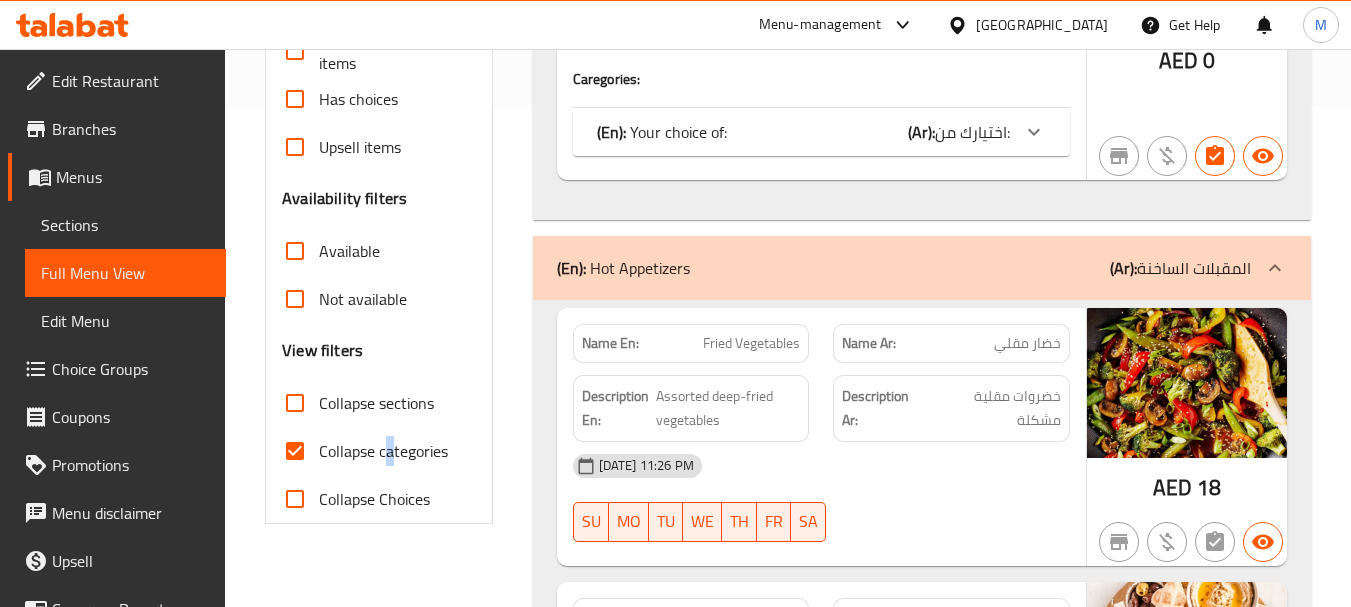 click on "Collapse categories" at bounding box center (383, 451) 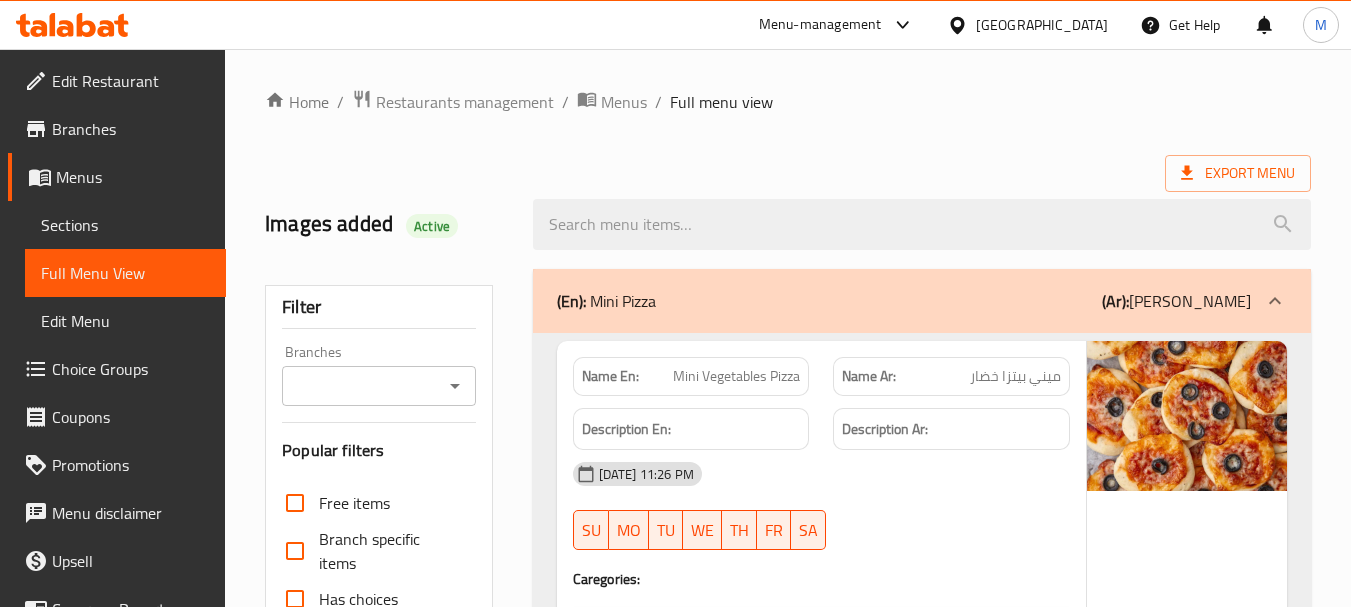 scroll, scrollTop: 463, scrollLeft: 0, axis: vertical 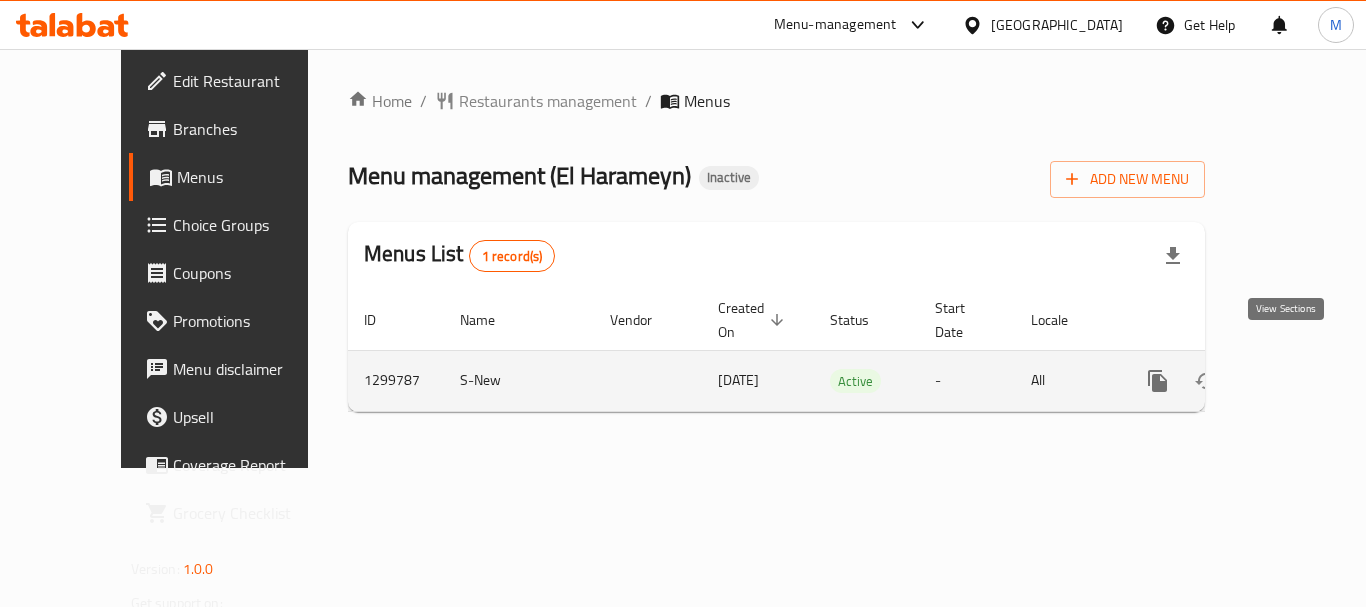 click 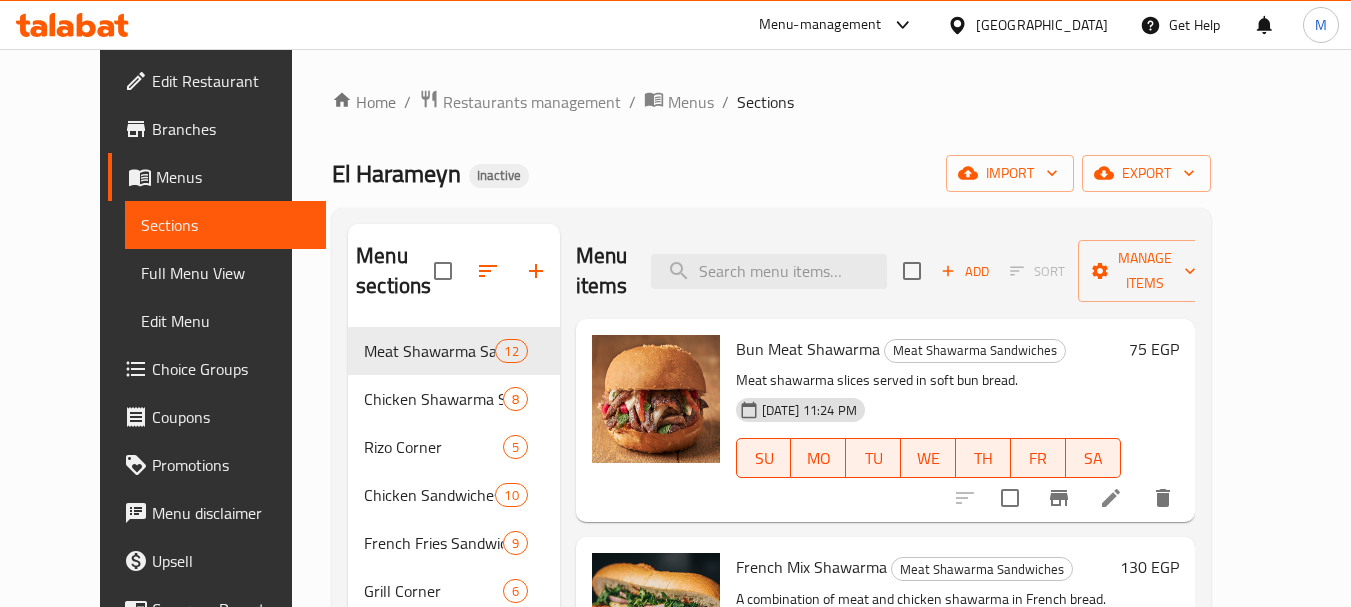 click on "Full Menu View" at bounding box center [225, 273] 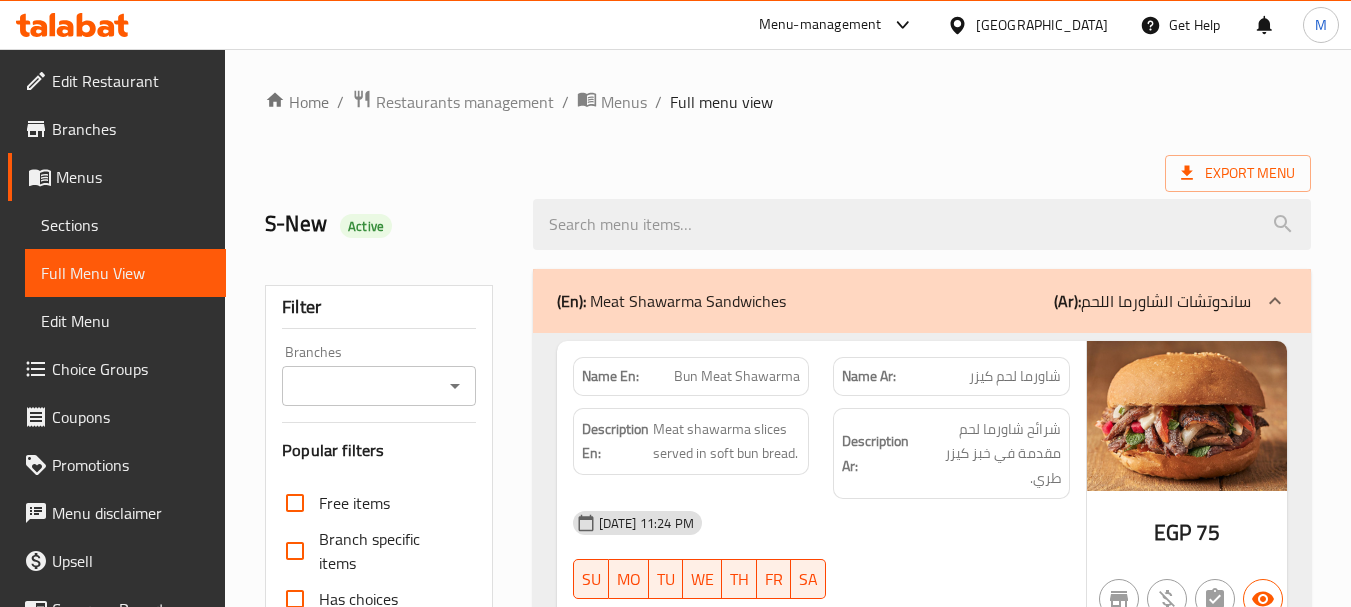 scroll, scrollTop: 400, scrollLeft: 0, axis: vertical 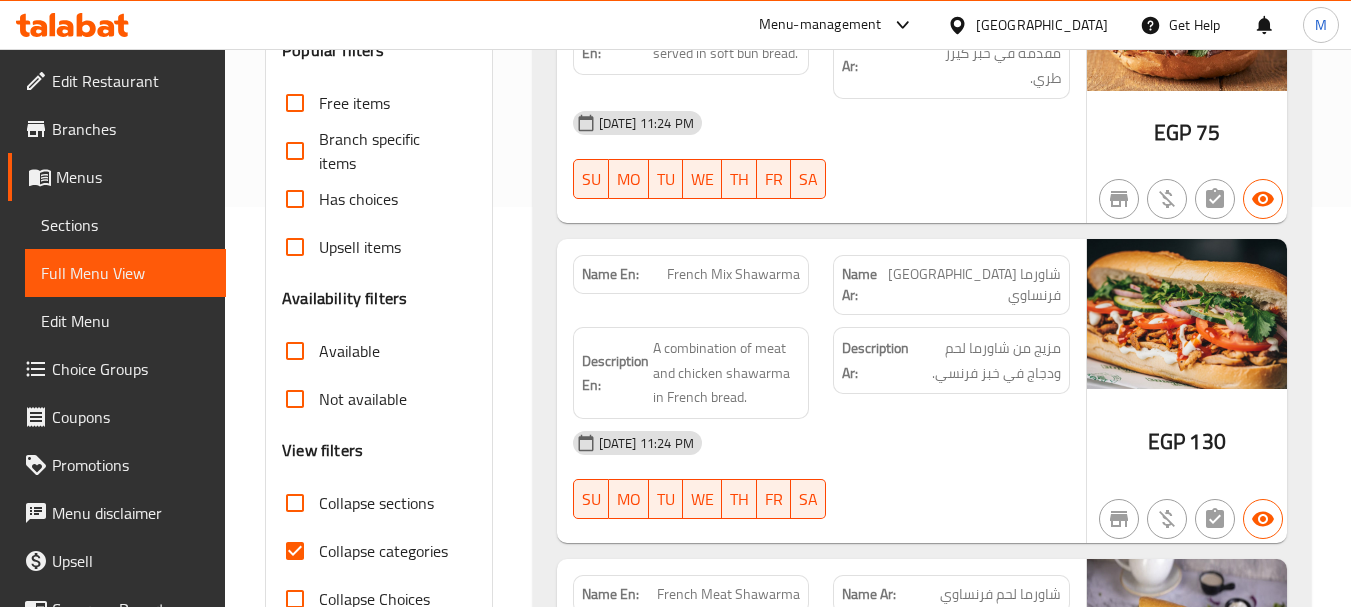 click on "Collapse categories" at bounding box center [383, 551] 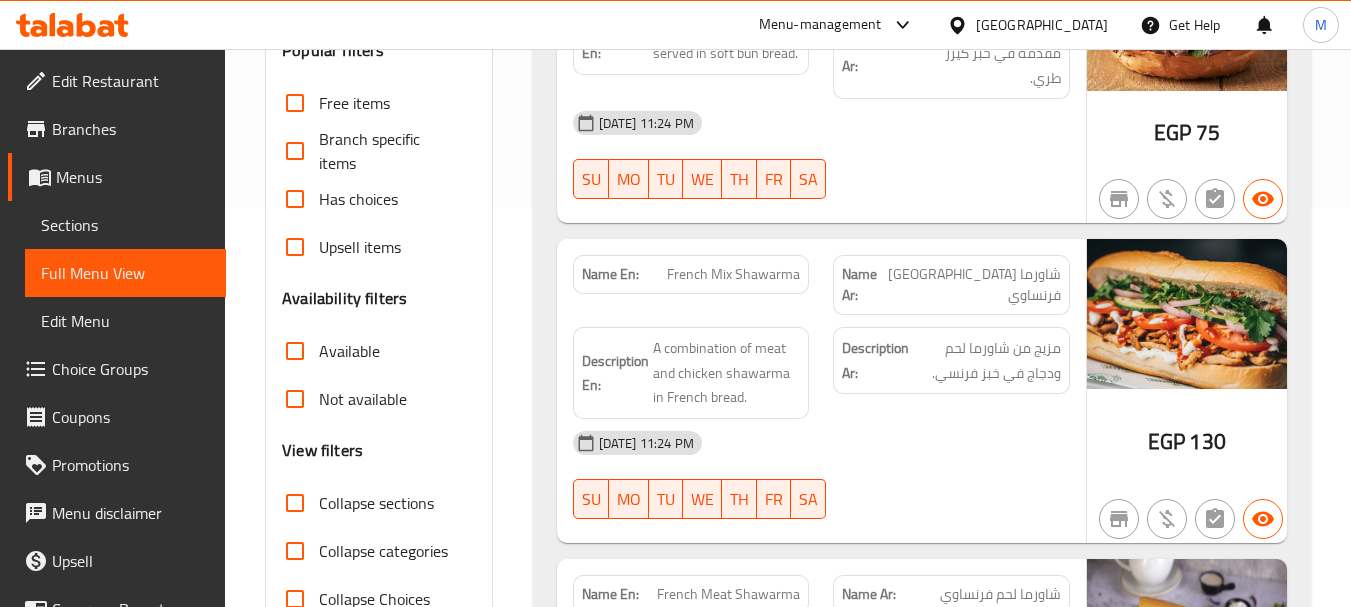 scroll, scrollTop: 4307, scrollLeft: 0, axis: vertical 